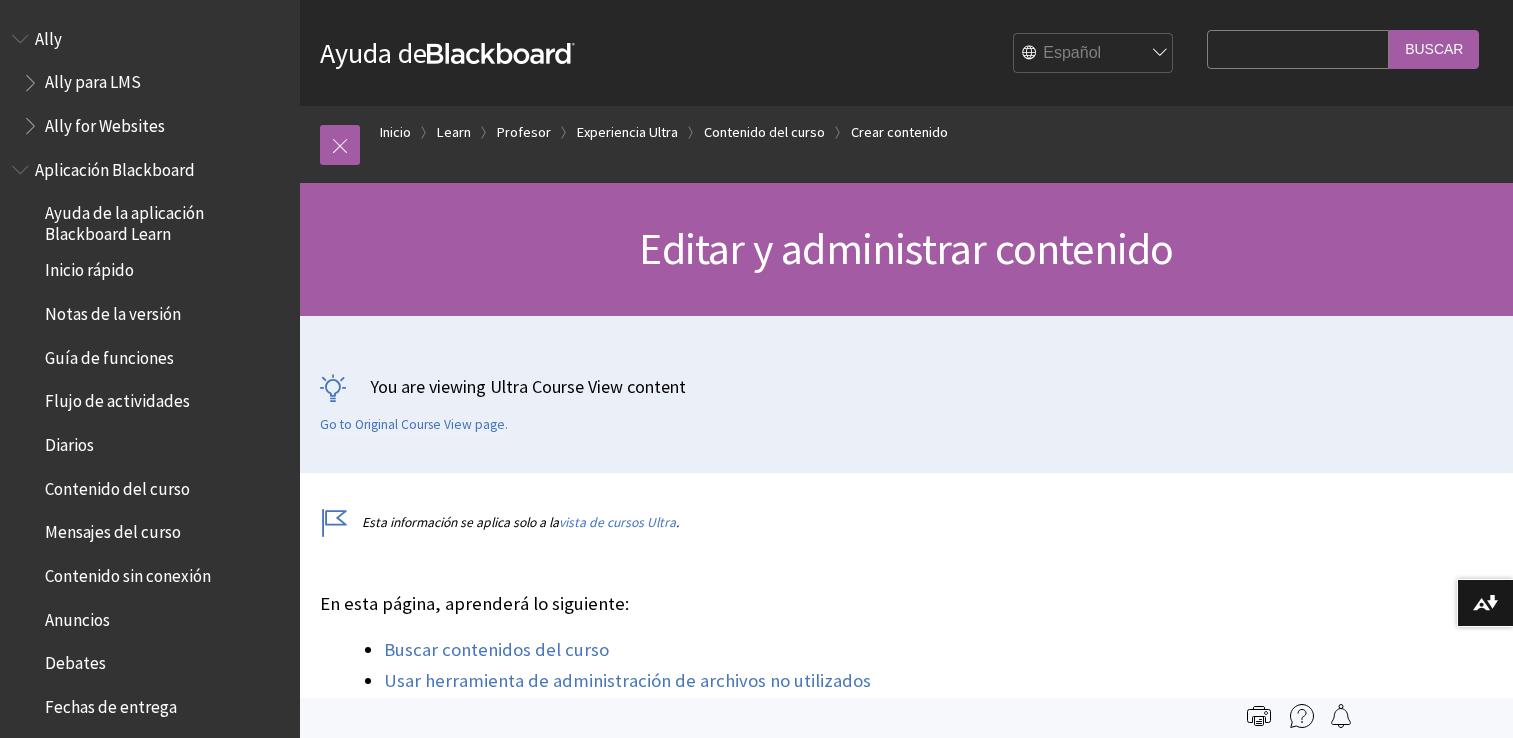 scroll, scrollTop: 0, scrollLeft: 0, axis: both 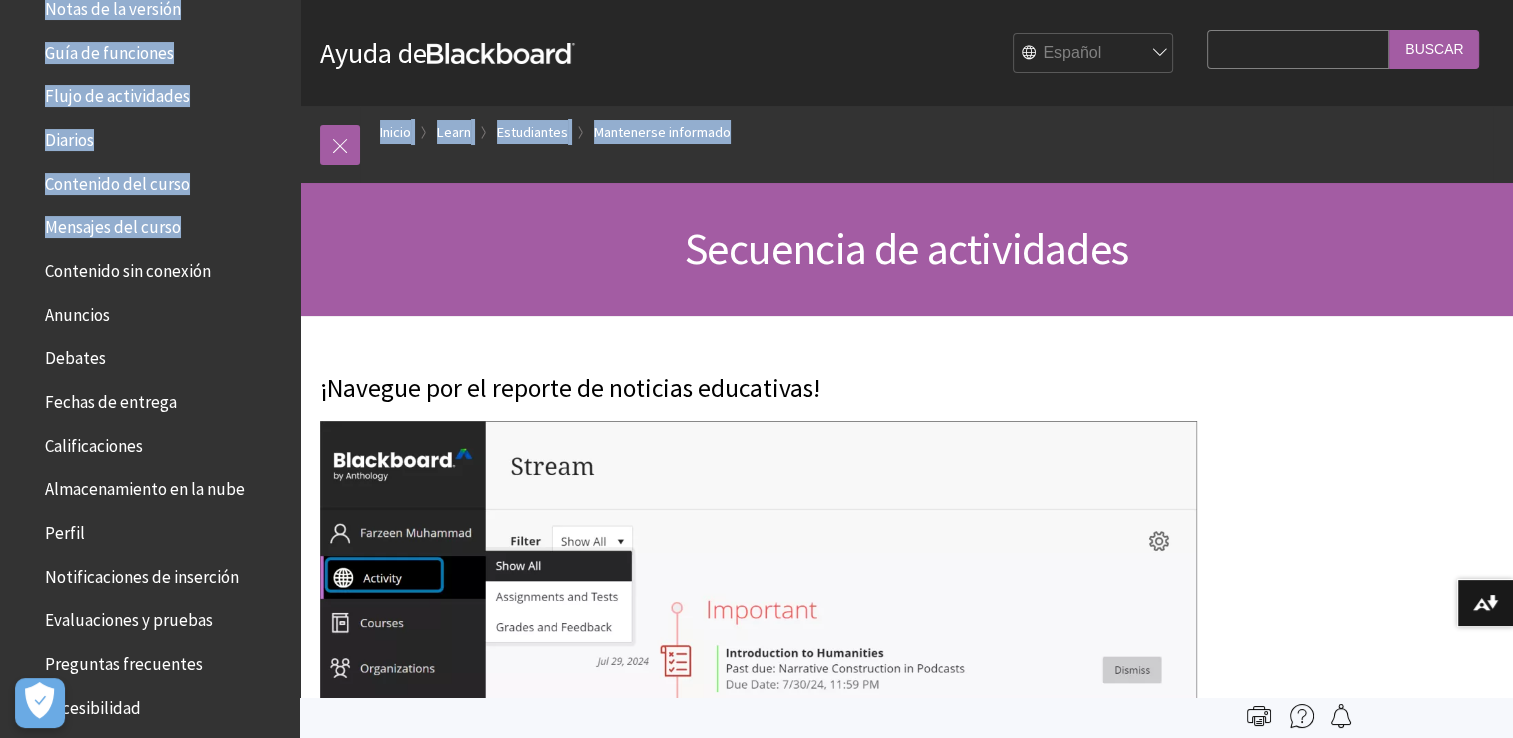 drag, startPoint x: 305, startPoint y: 121, endPoint x: 287, endPoint y: 210, distance: 90.80198 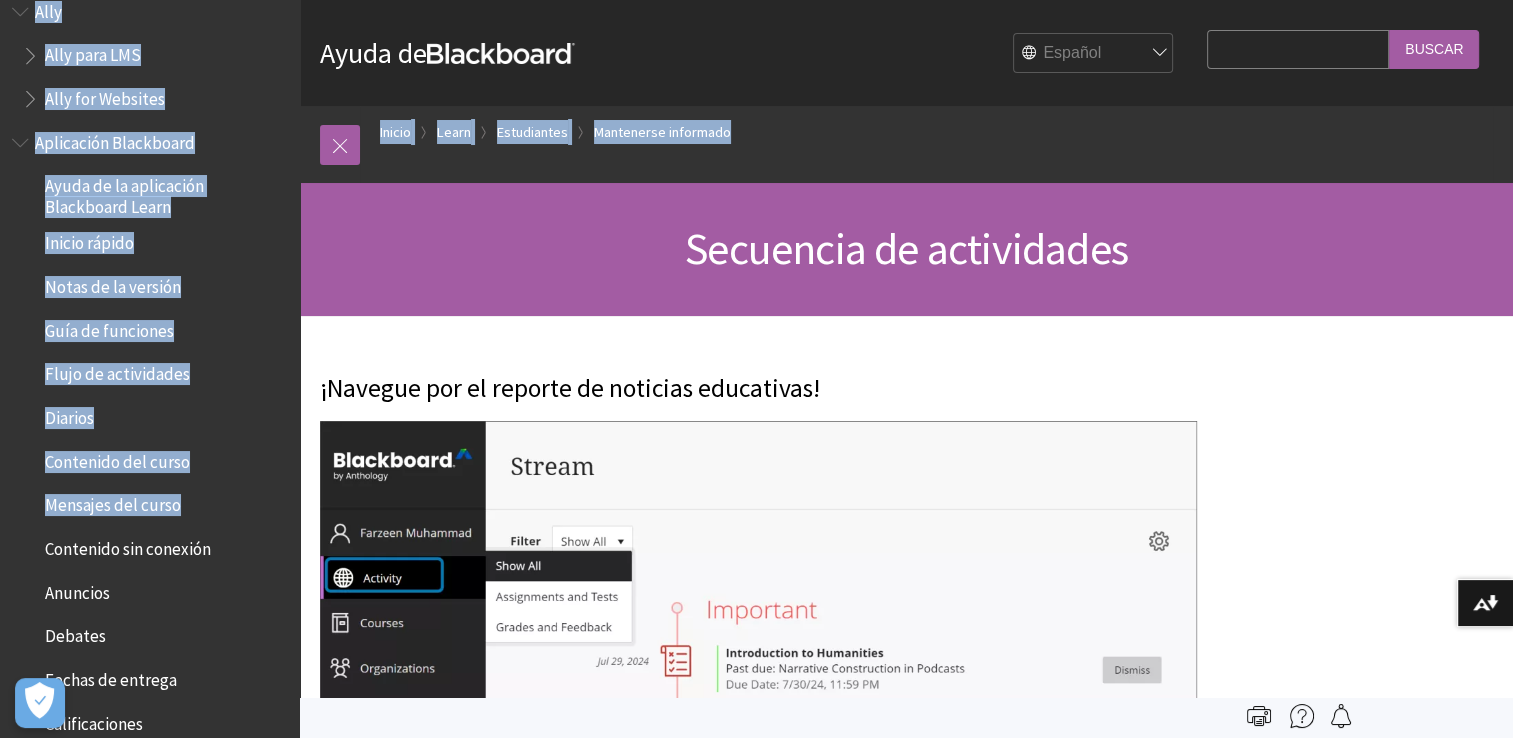 scroll, scrollTop: 0, scrollLeft: 0, axis: both 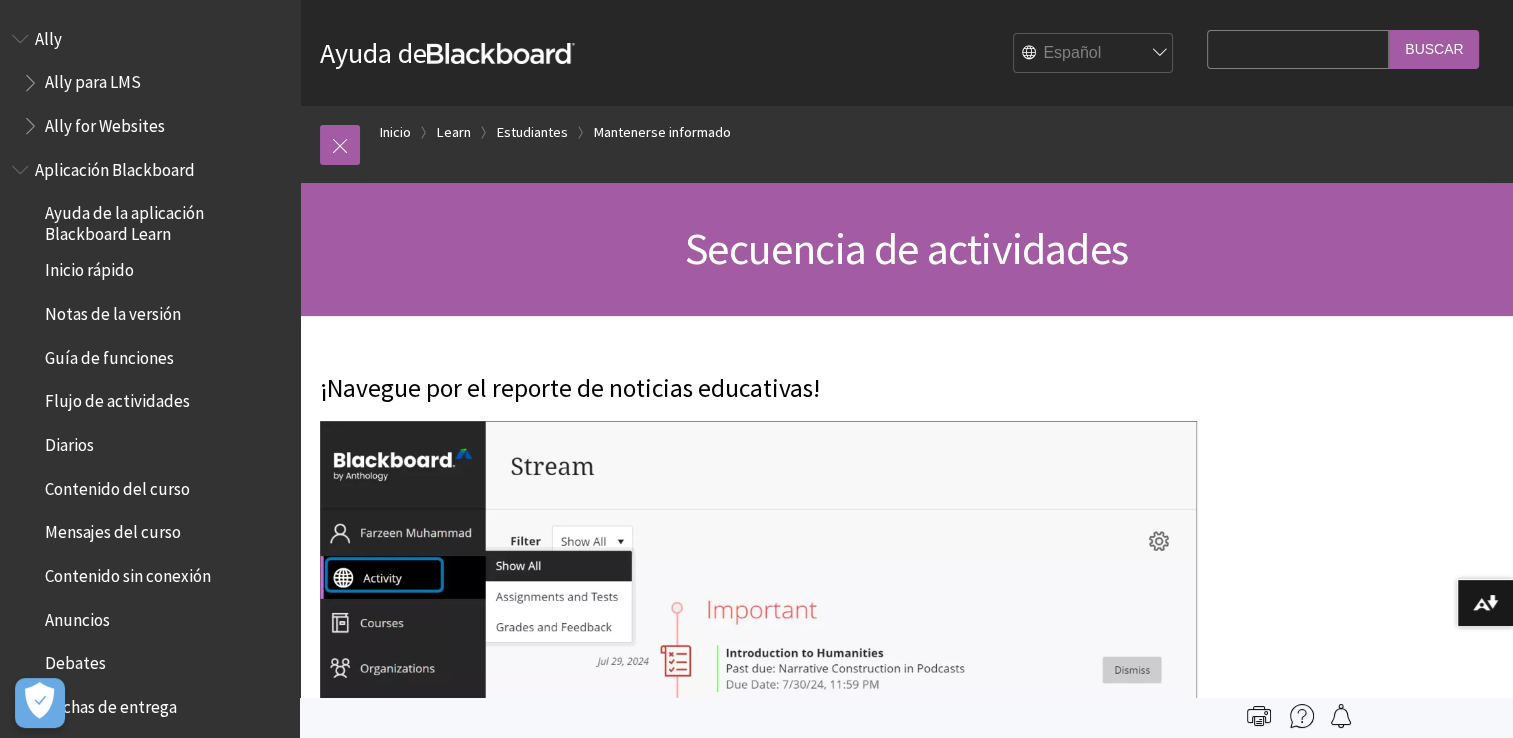 click on "¡Navegue por el reporte de noticias educativas!
El flujo de actividades al instante en la página de actividades le permite pasar directamente a acciones del curso. No es necesario explorar el sistema ni buscar fechas límite; tampoco se perderá ninguna actividad ni examen. Su institución controla la página que usted visita cuando inicia sesión. Reciba recordatorios . Consulte fechas límite pendientes o asignaciones, pruebas y debates calificados próximos. Consulte sus calificaciones . Cada vez que el profesor califique una actividad, un examen o un debate calificado, usted podrá acceder a la calificación en la página de actividades. Si su profesor actualiza una calificación, esta también se actualizará en la página de actividades. Filtre su vista ,  ." at bounding box center (758, 2462) 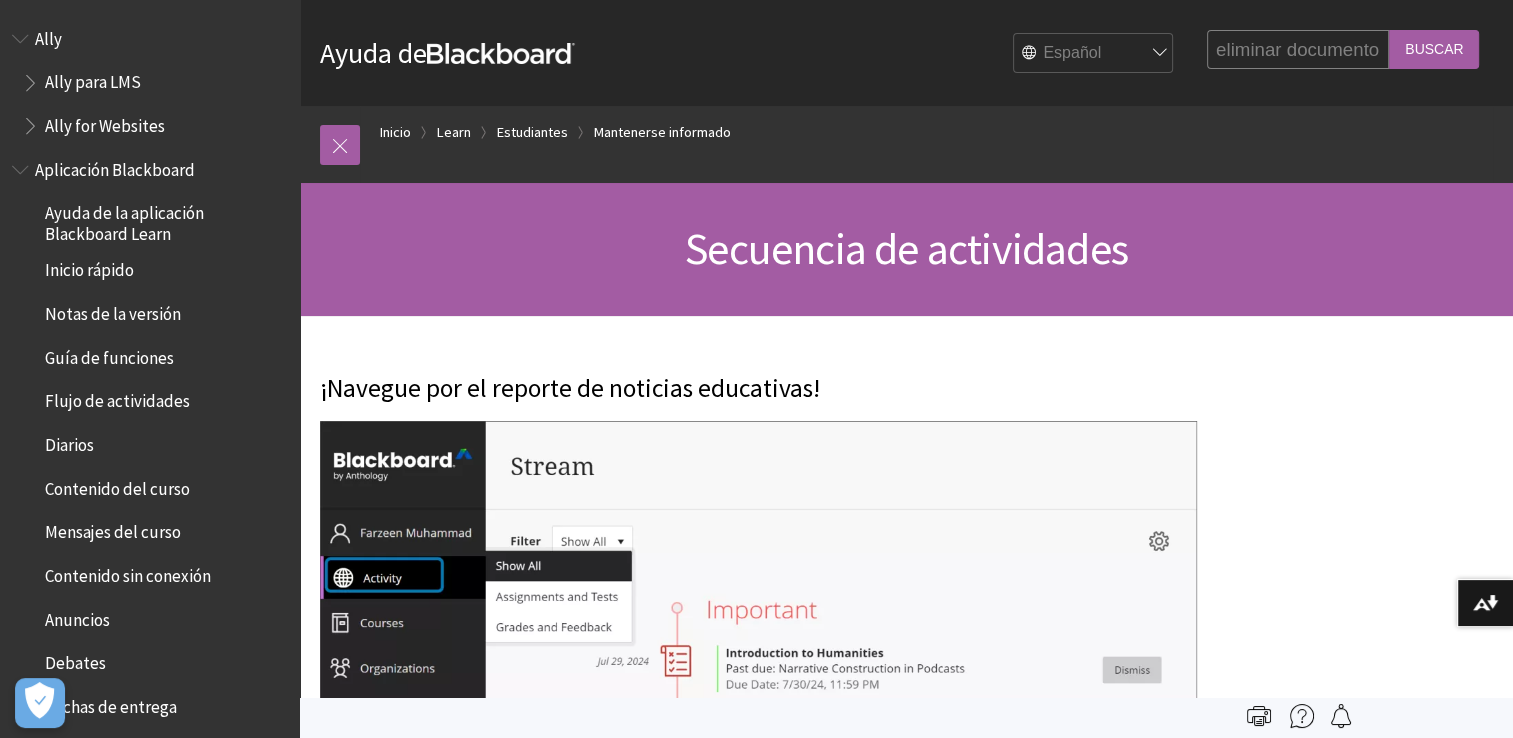 type on "eliminar documento" 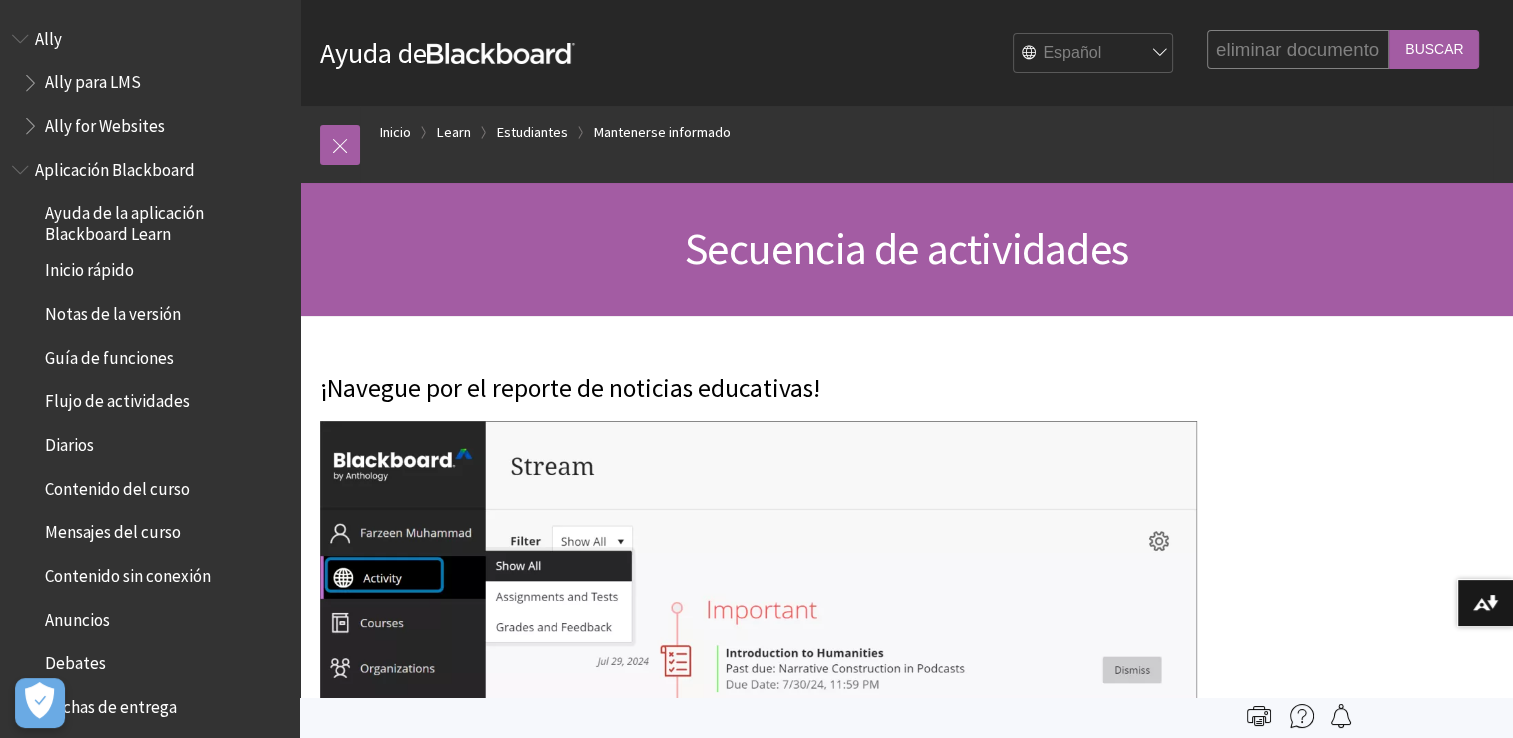 click on "Buscar" at bounding box center [1434, 49] 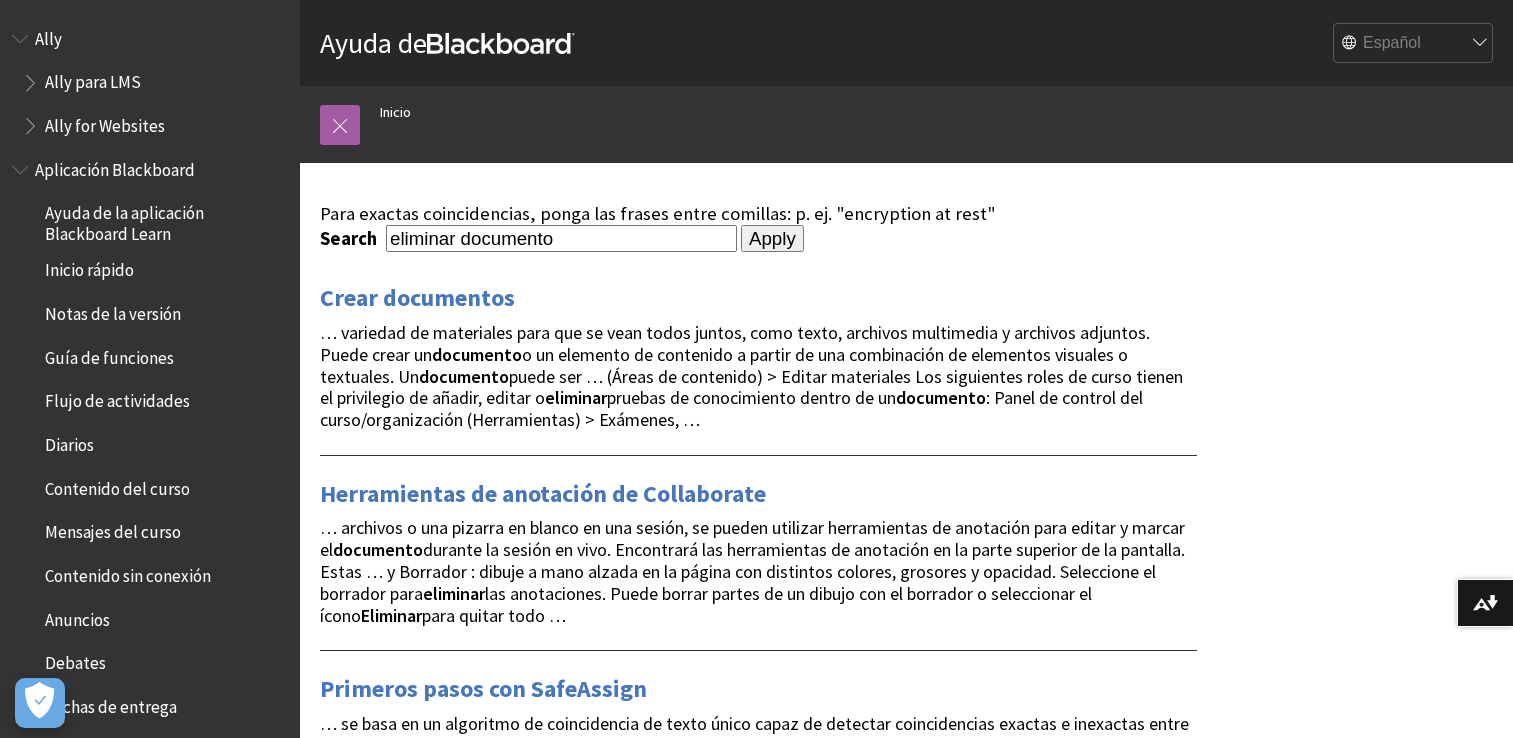 scroll, scrollTop: 0, scrollLeft: 0, axis: both 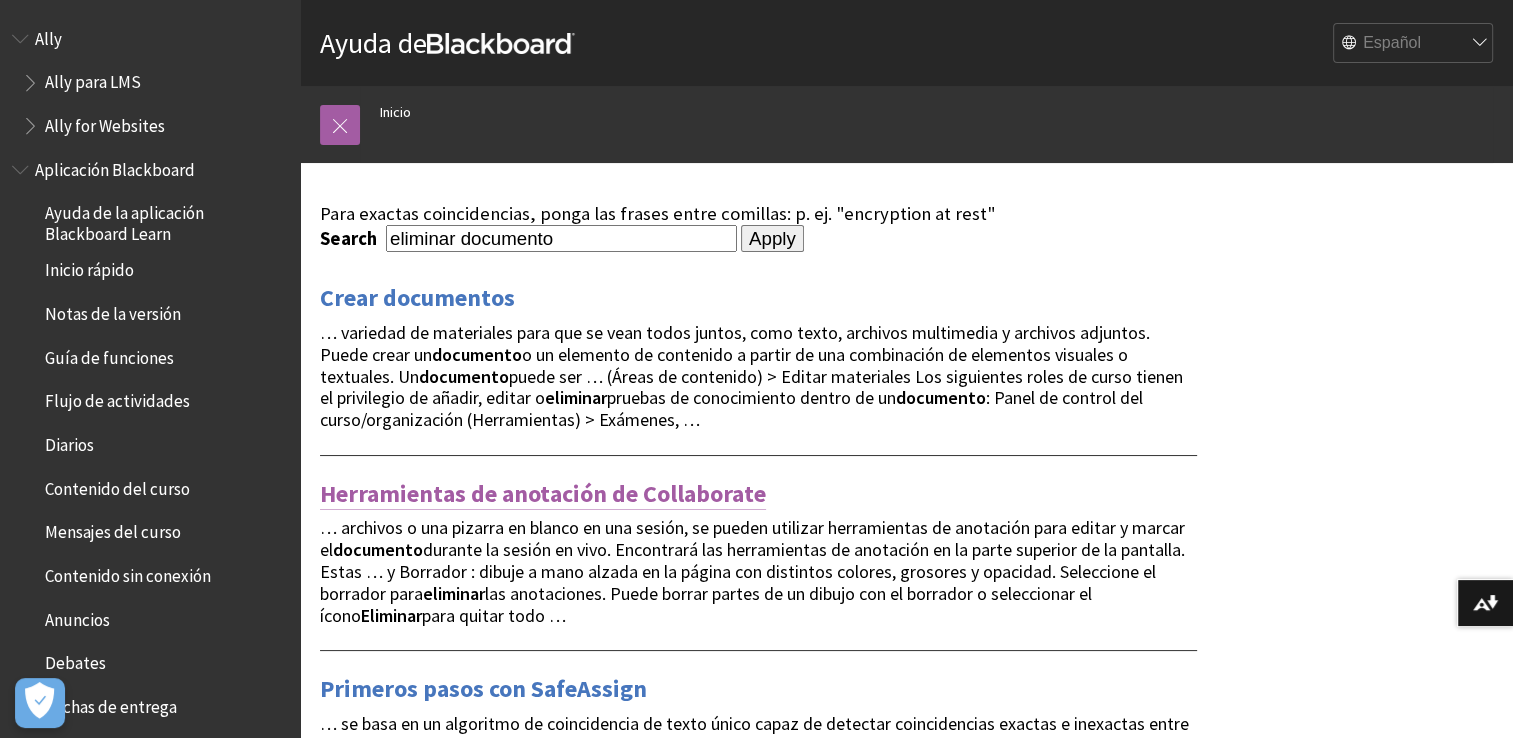 click on "Herramientas de anotación de Collaborate" at bounding box center (543, 494) 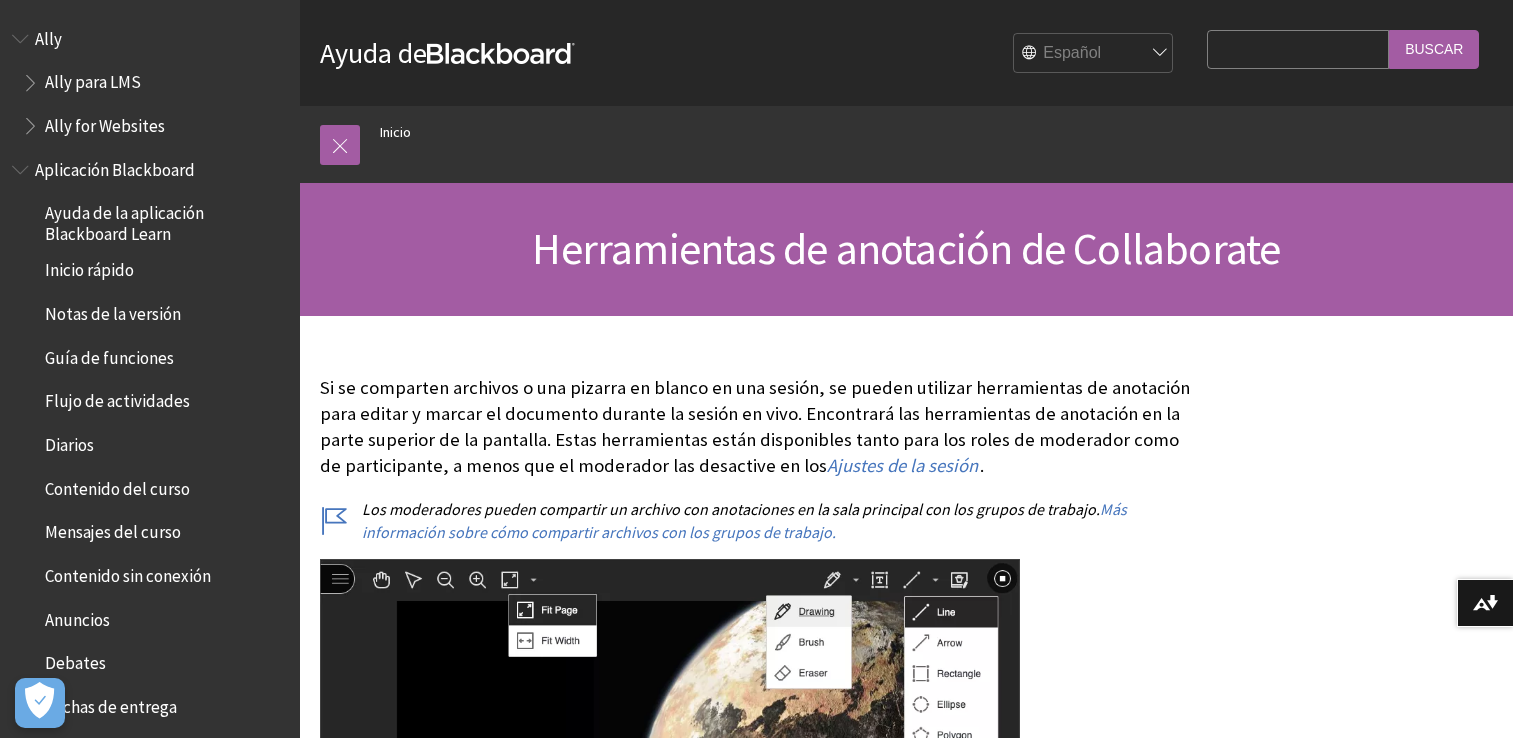 scroll, scrollTop: 0, scrollLeft: 0, axis: both 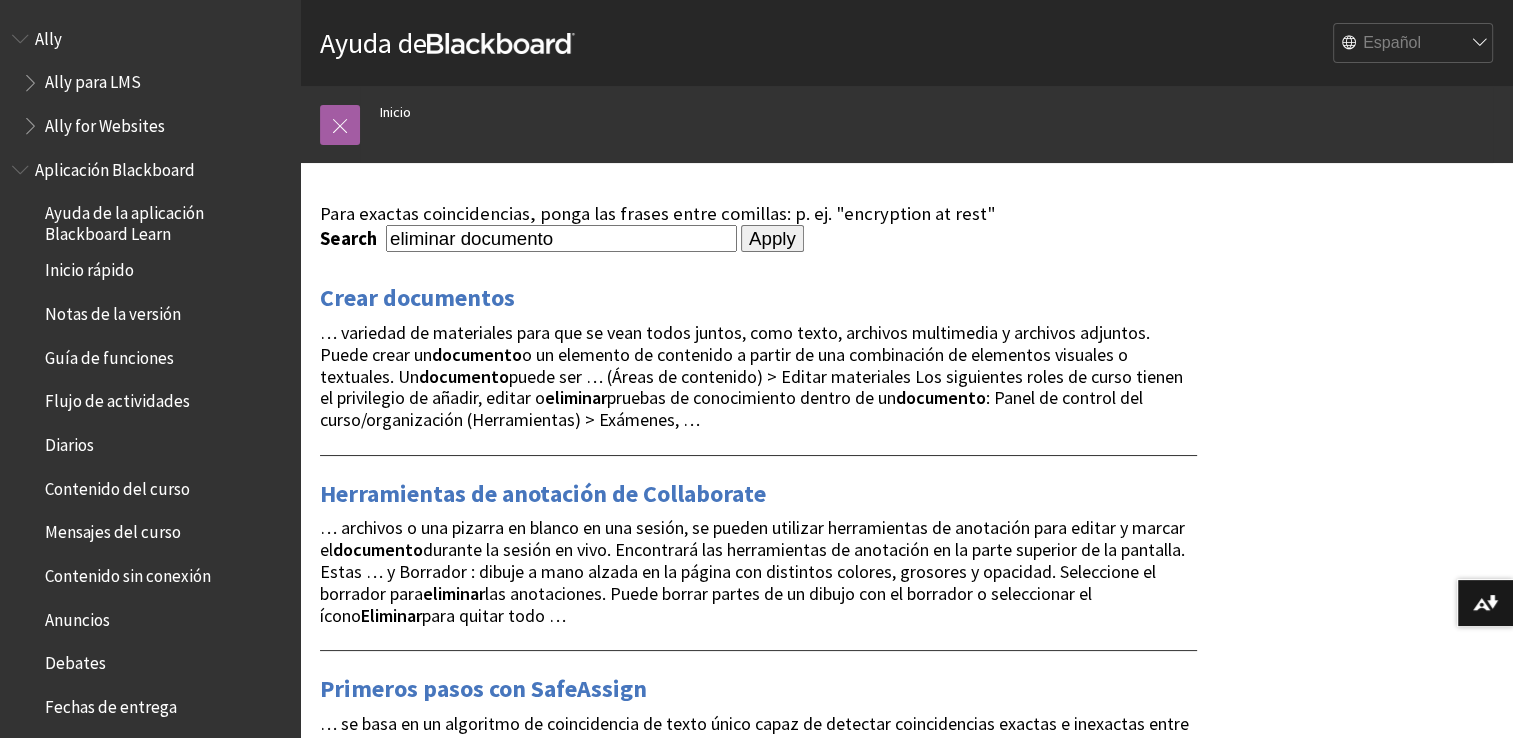 click on "eliminar documento" at bounding box center (561, 238) 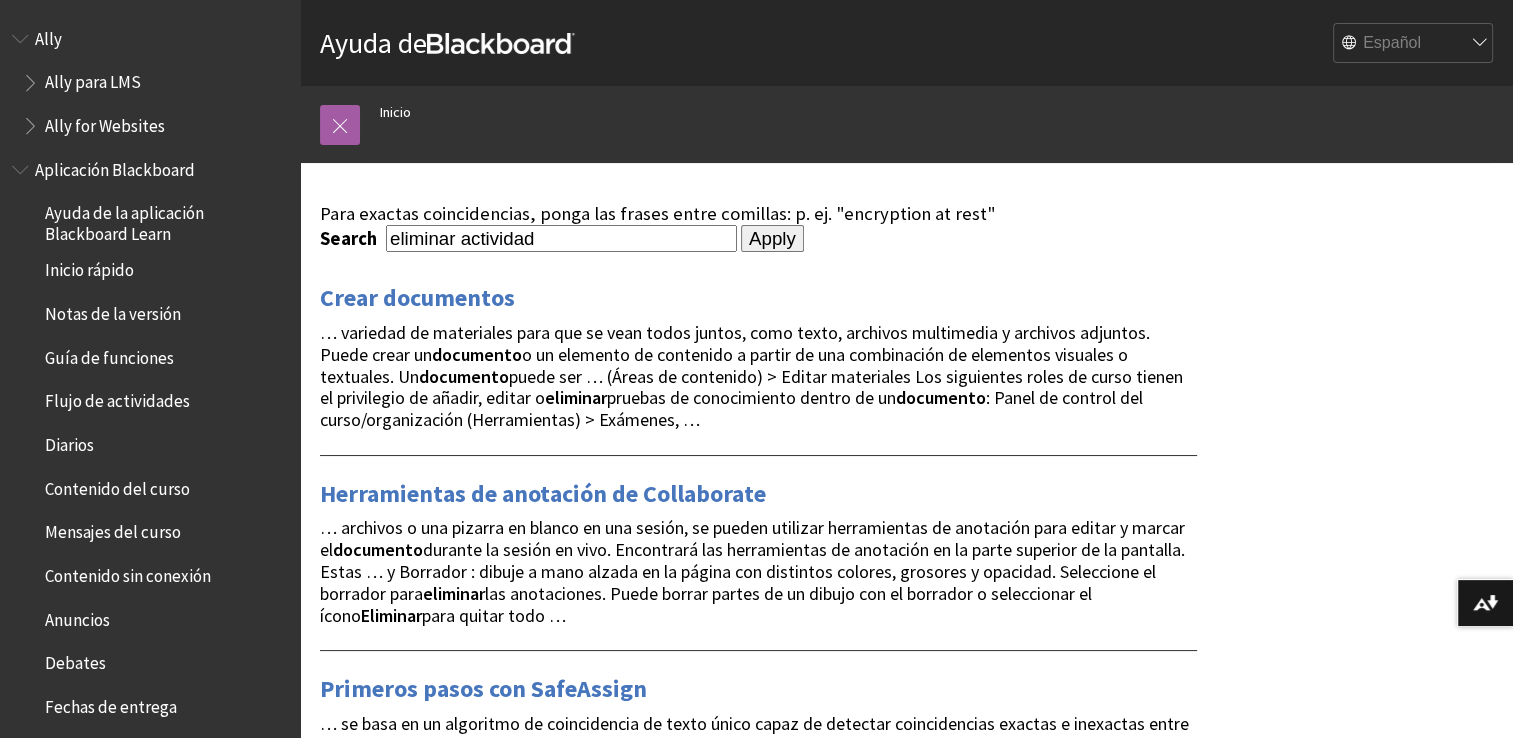 type on "eliminar actividad" 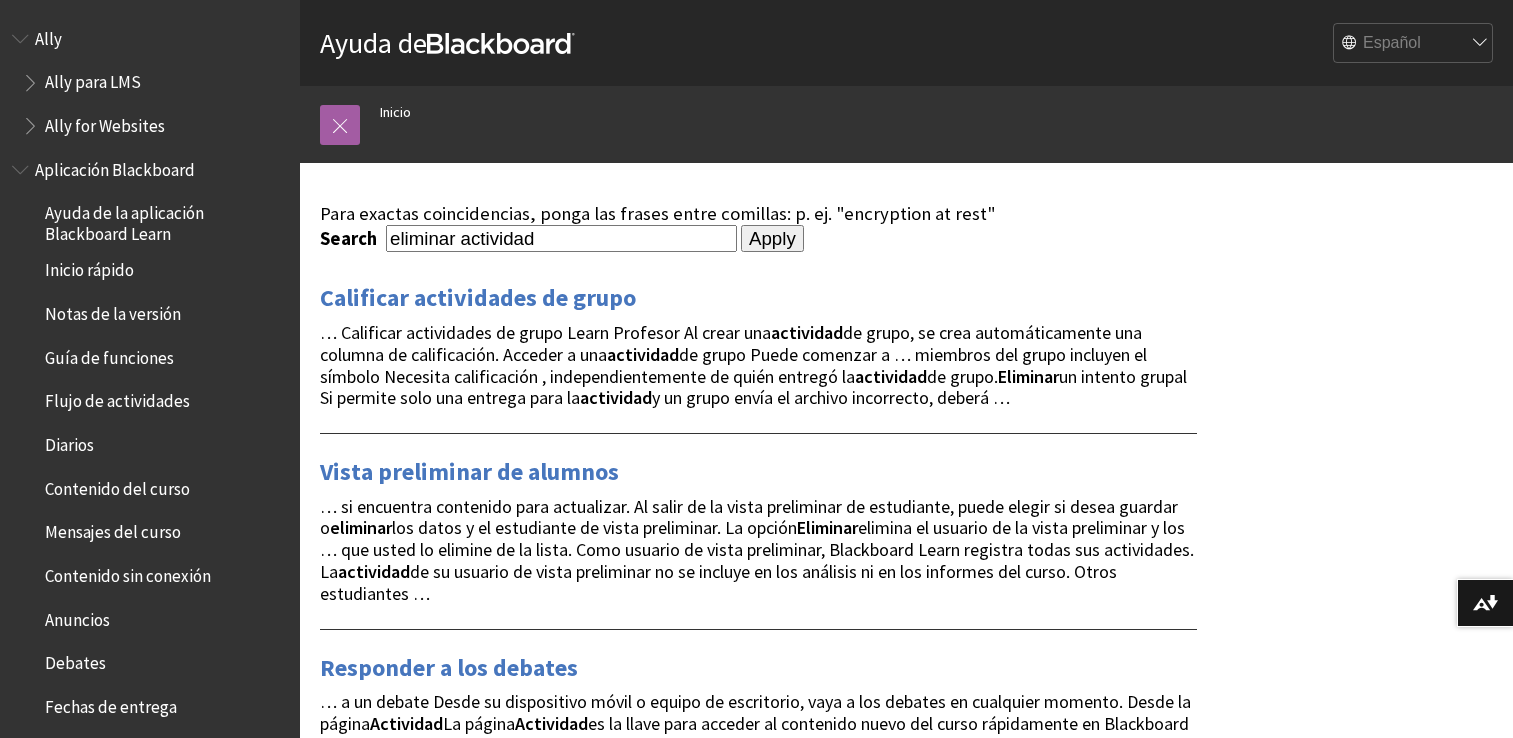 scroll, scrollTop: 0, scrollLeft: 0, axis: both 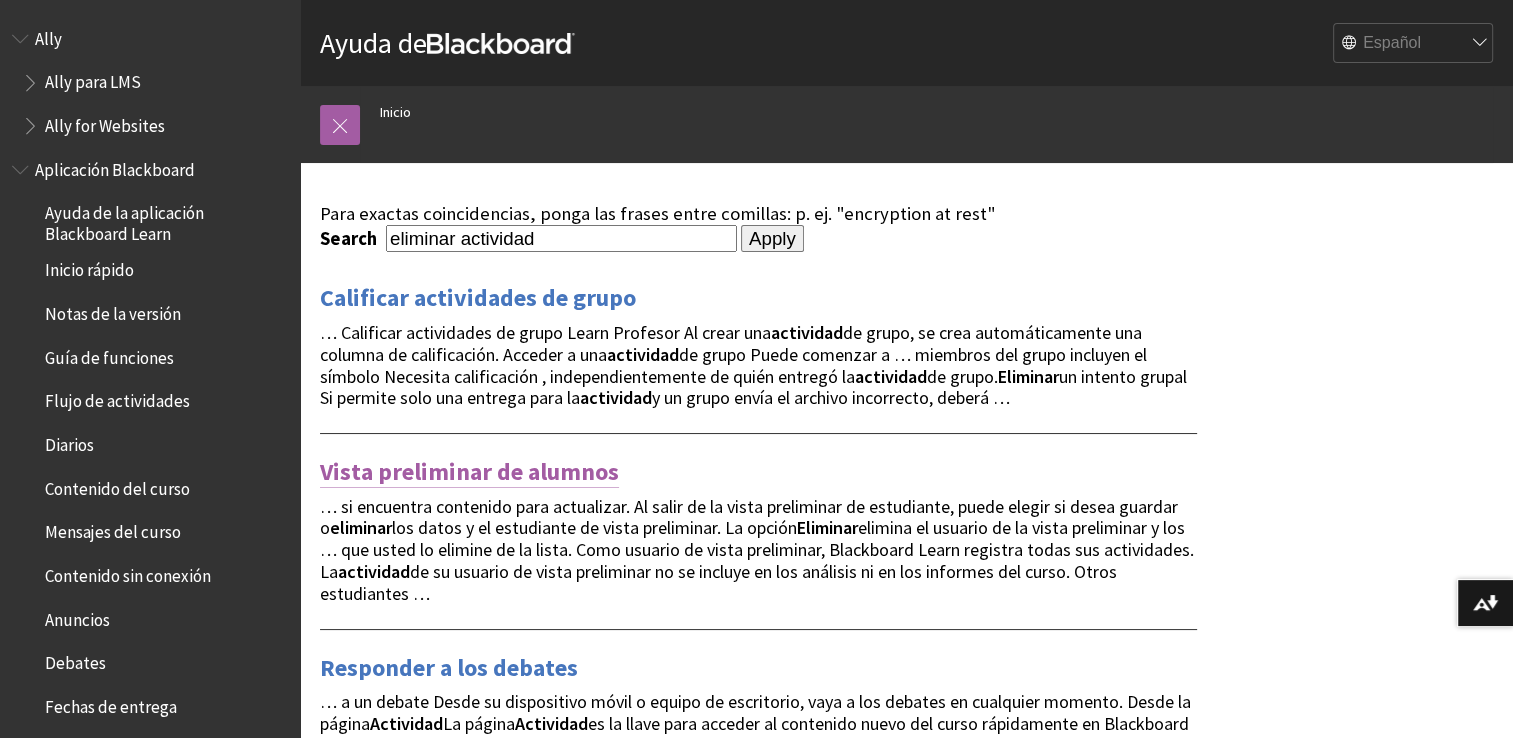 click on "Vista preliminar de alumnos" at bounding box center [469, 472] 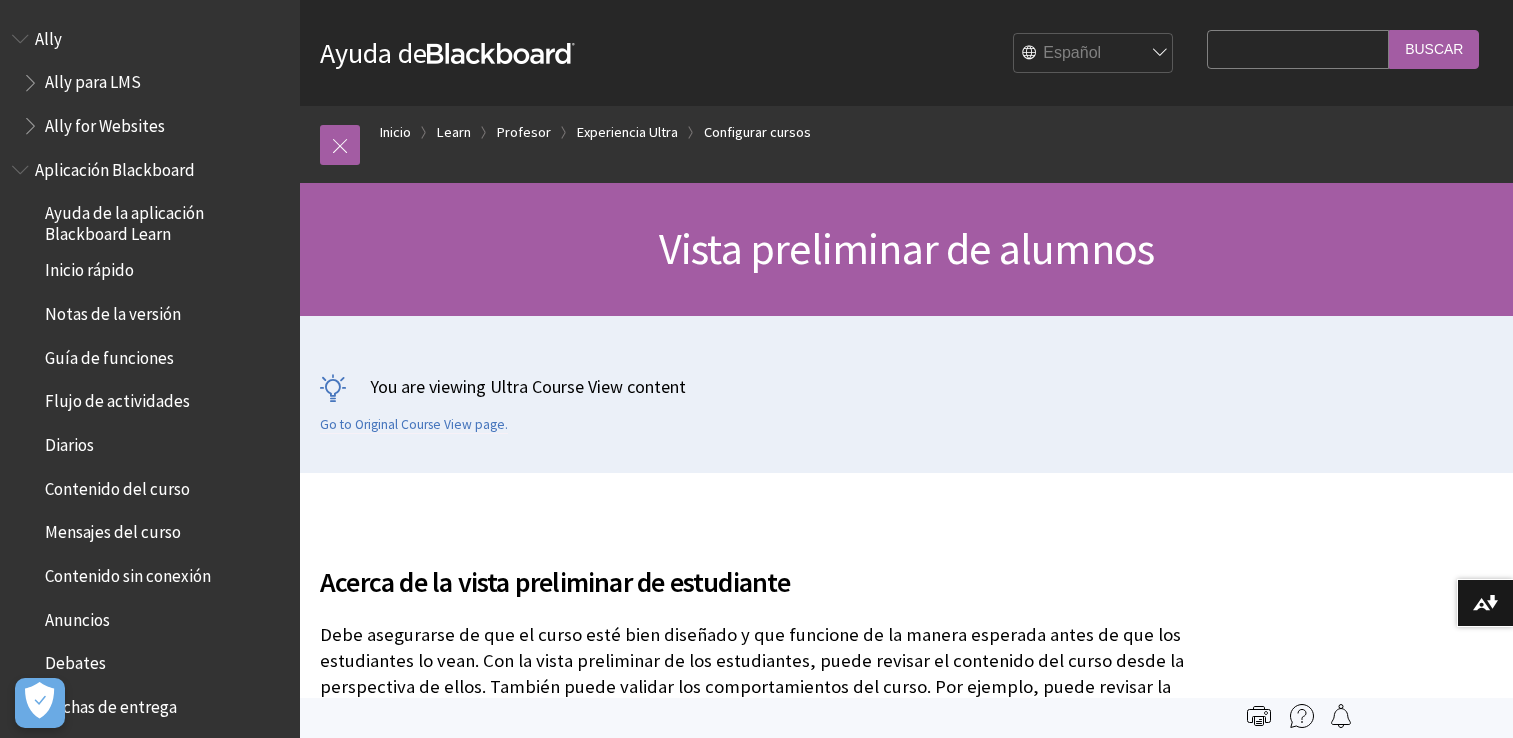 scroll, scrollTop: 0, scrollLeft: 0, axis: both 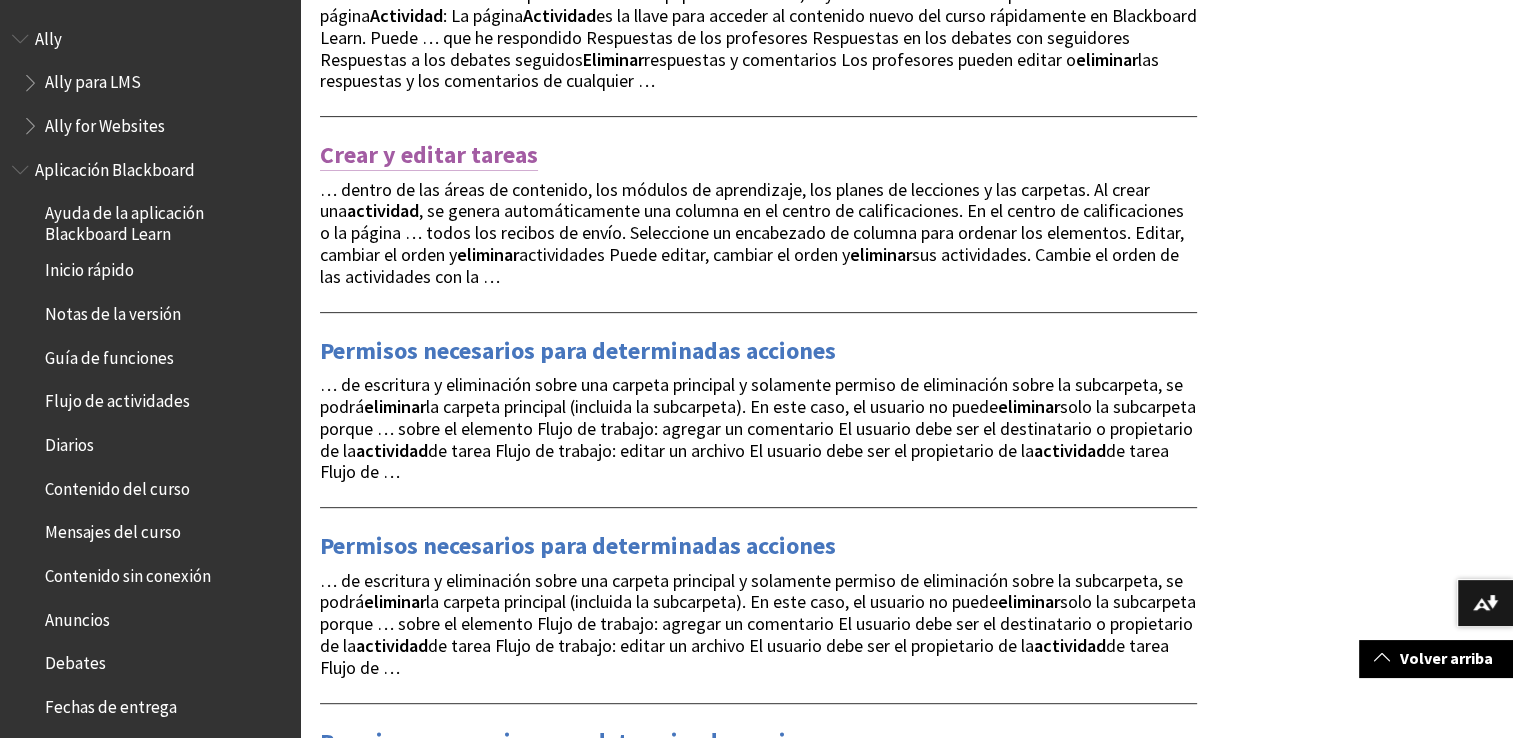 click on "Crear y editar tareas" at bounding box center (429, 155) 